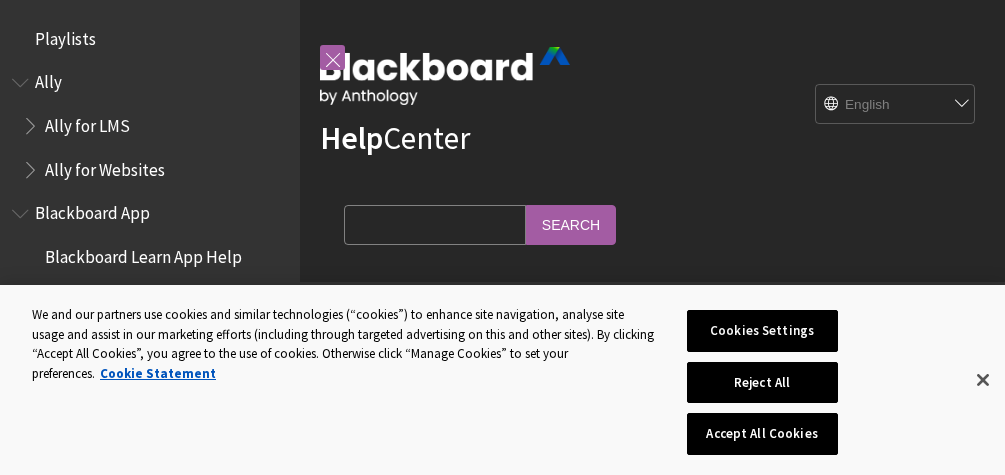 scroll, scrollTop: 277, scrollLeft: 0, axis: vertical 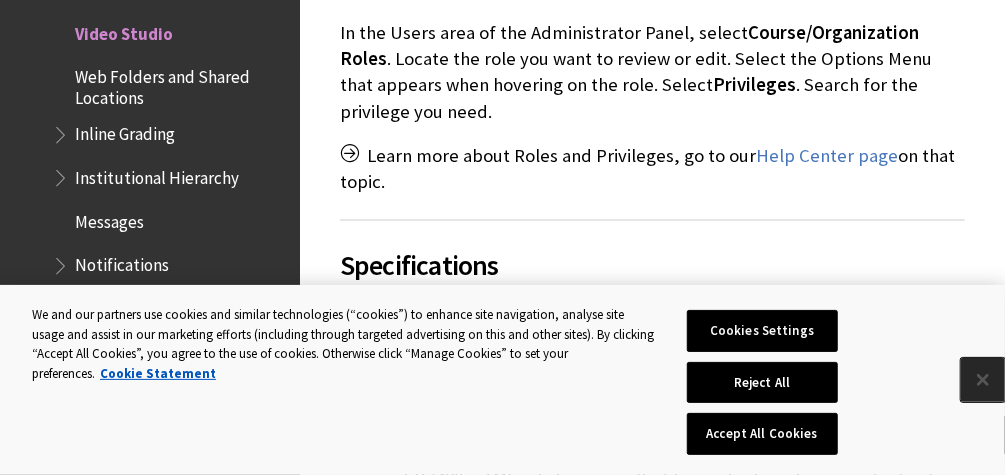 click at bounding box center [983, 380] 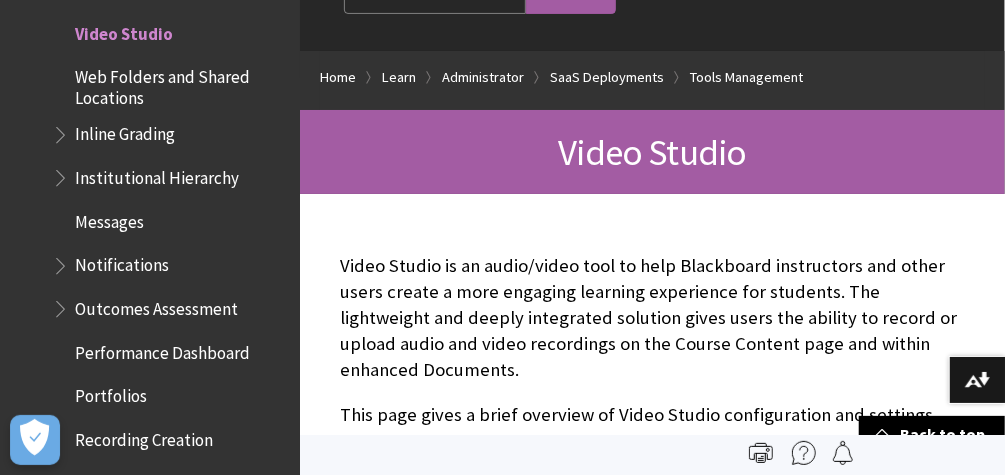 scroll, scrollTop: 0, scrollLeft: 0, axis: both 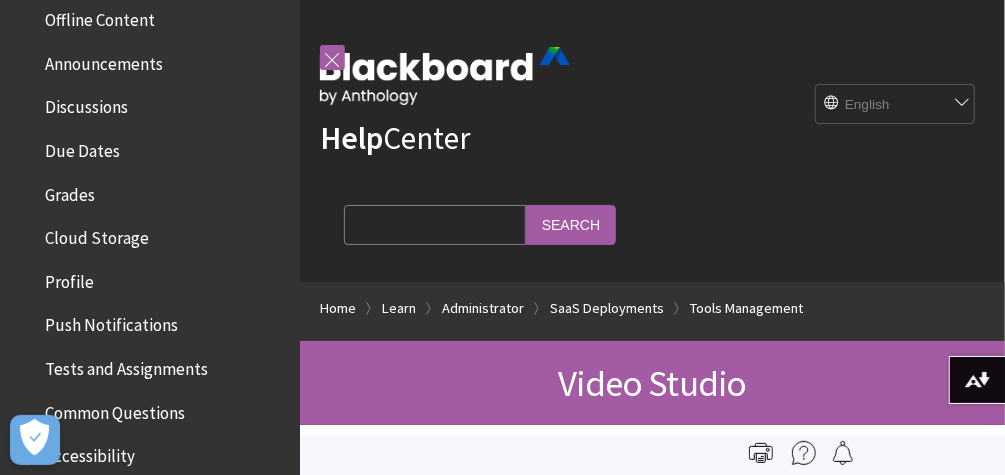 click on "Home
Learn
Administrator
SaaS Deployments
Tools Management" at bounding box center [652, 311] 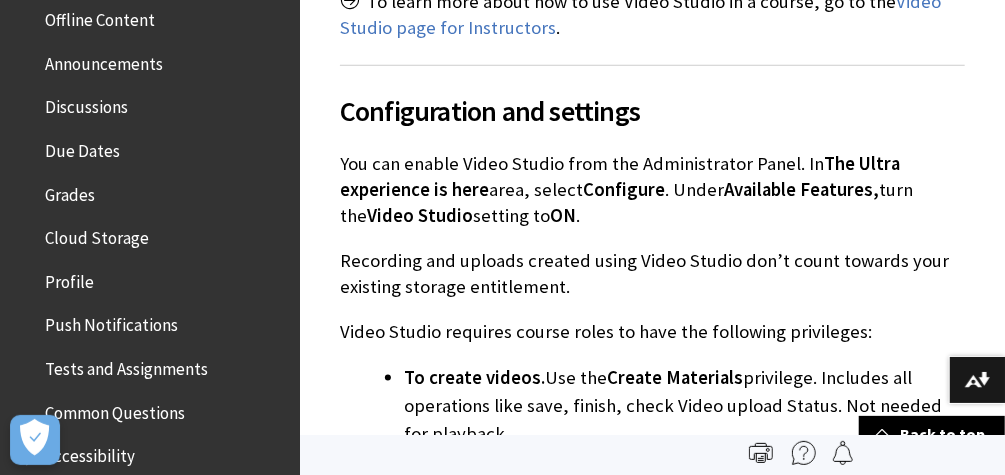 scroll, scrollTop: 0, scrollLeft: 0, axis: both 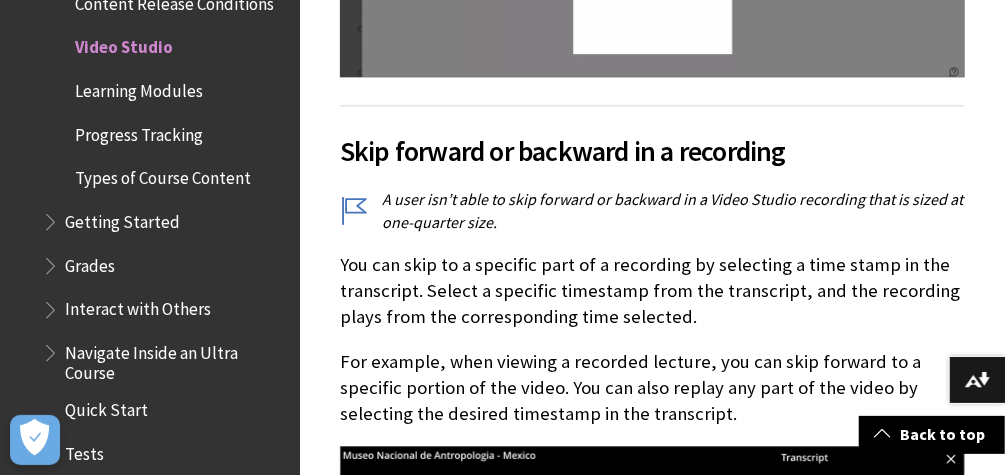 click on "You can skip to a specific part of a recording by selecting a time stamp in the transcript. Select a specific timestamp from the transcript, and the recording plays from the corresponding time selected." at bounding box center [652, 291] 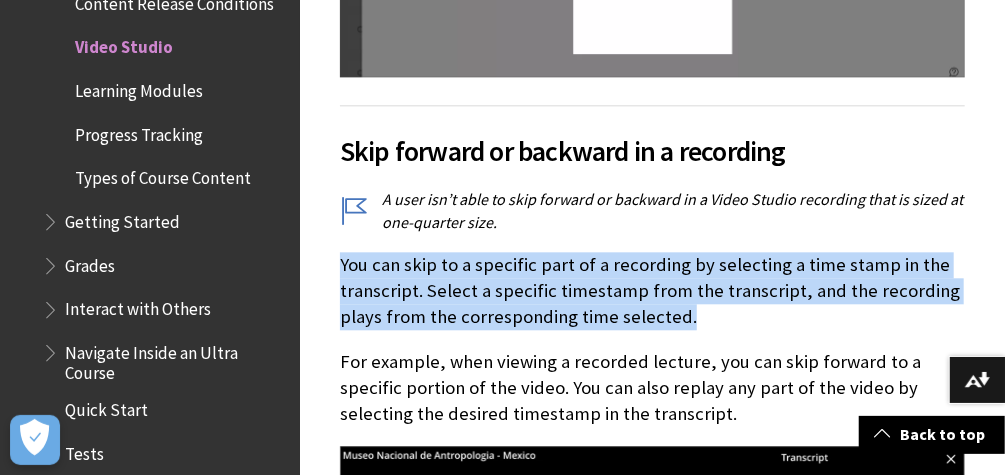 drag, startPoint x: 338, startPoint y: 209, endPoint x: 688, endPoint y: 266, distance: 354.61105 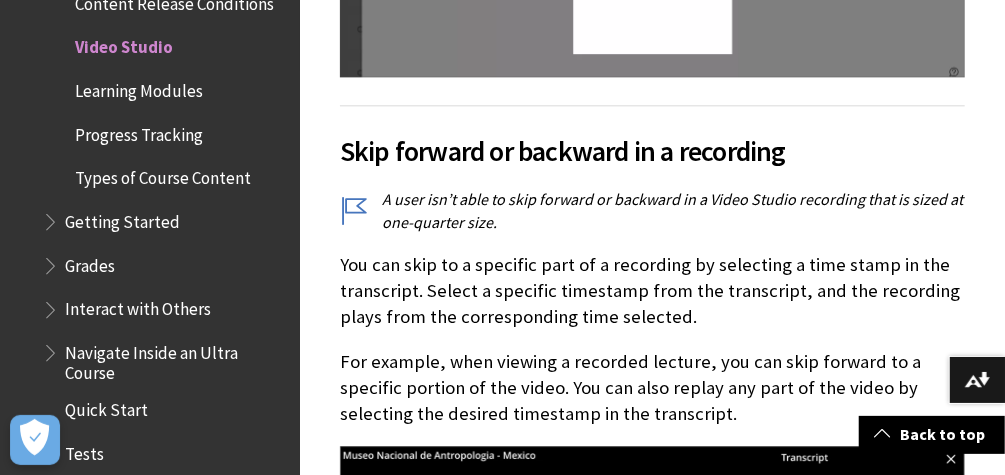 scroll, scrollTop: 761, scrollLeft: 0, axis: vertical 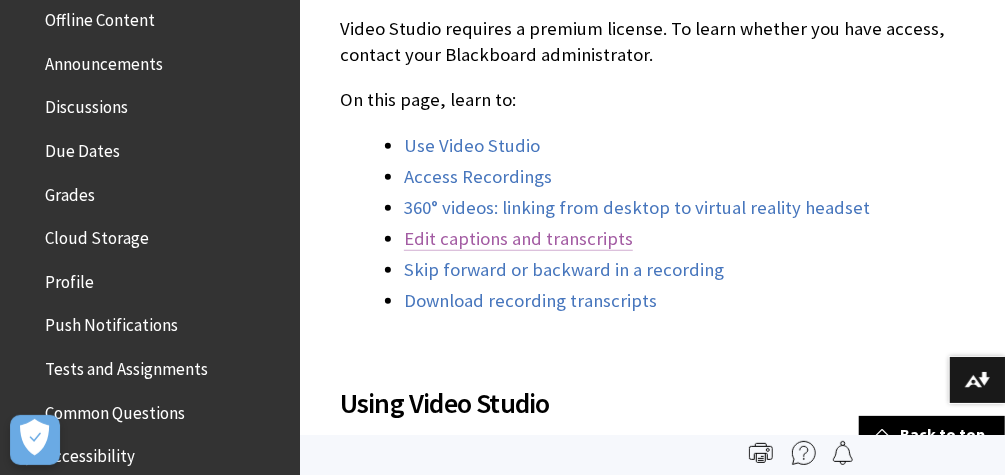 click on "Edit captions and transcripts" at bounding box center [518, 239] 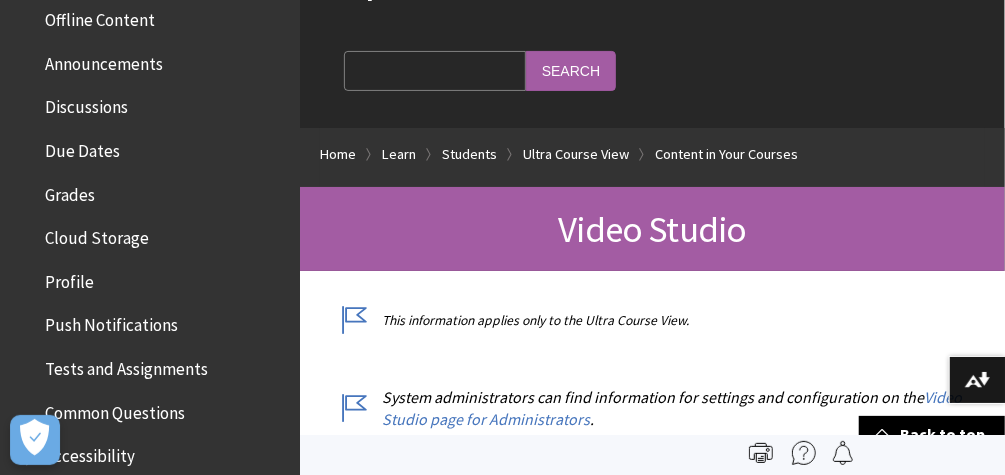 scroll, scrollTop: 0, scrollLeft: 0, axis: both 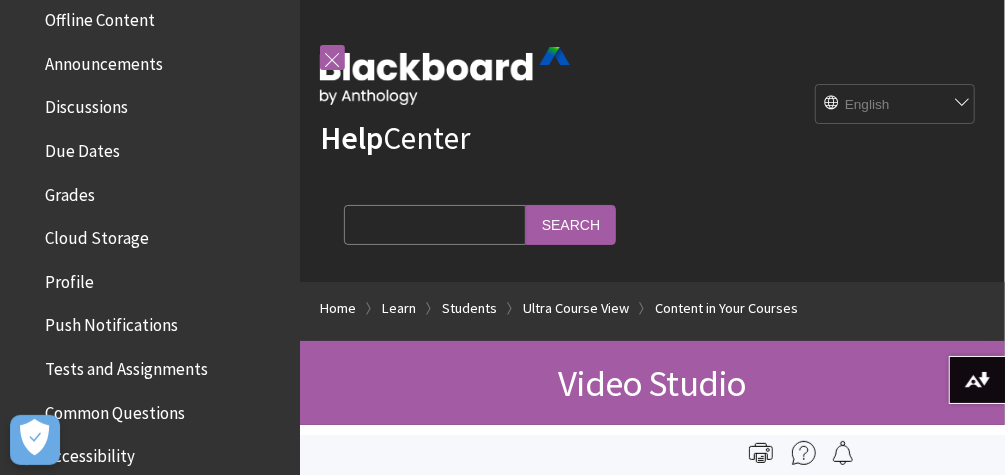 click on "Help  Center" at bounding box center (395, 138) 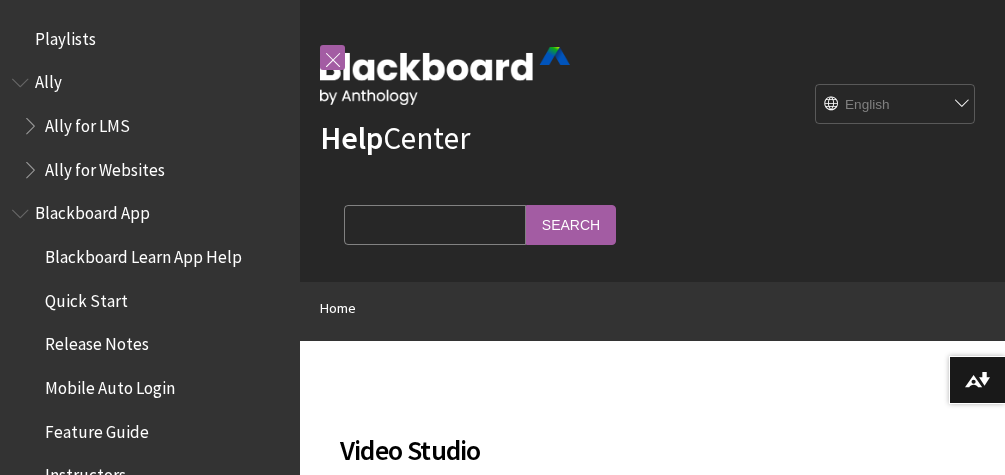 scroll, scrollTop: 0, scrollLeft: 0, axis: both 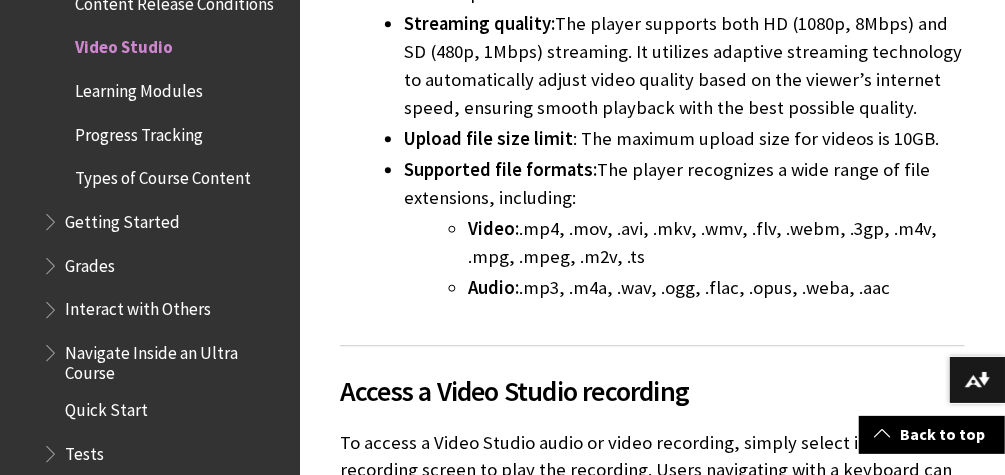 drag, startPoint x: 468, startPoint y: 228, endPoint x: 913, endPoint y: 316, distance: 453.61768 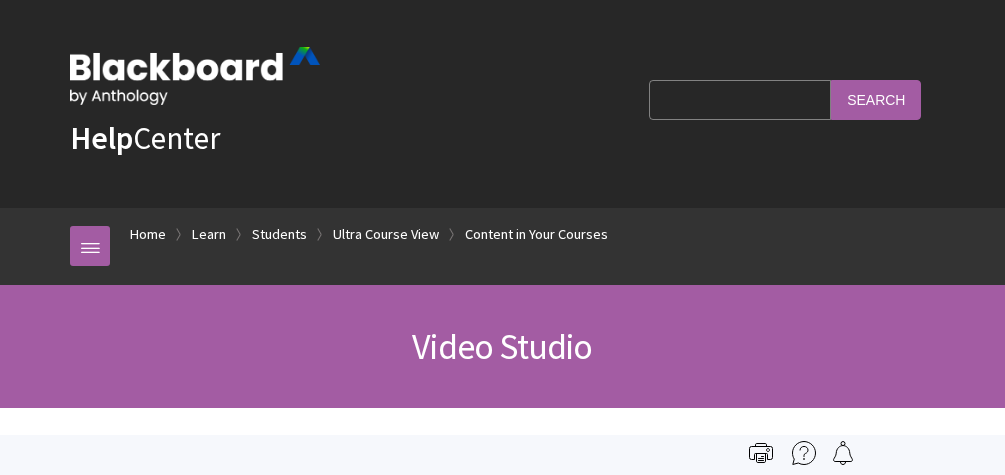 scroll, scrollTop: 0, scrollLeft: 0, axis: both 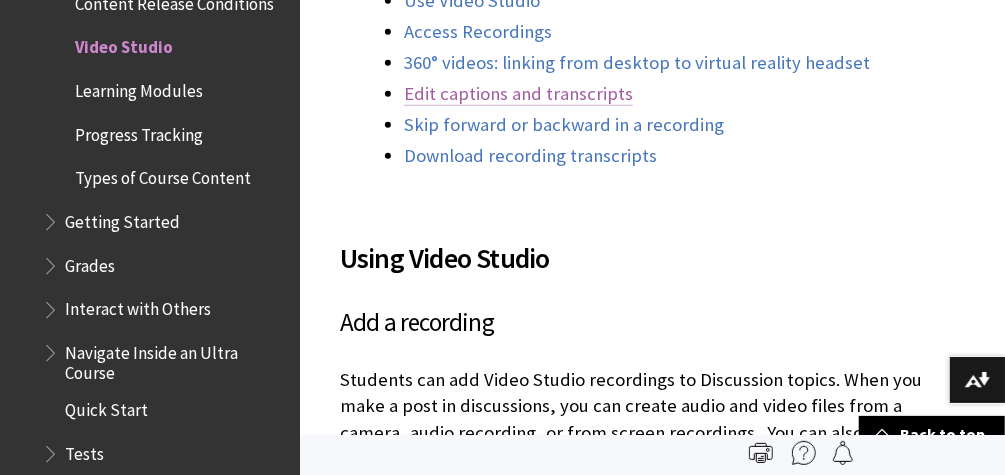 click on "Edit captions and transcripts" at bounding box center [518, 94] 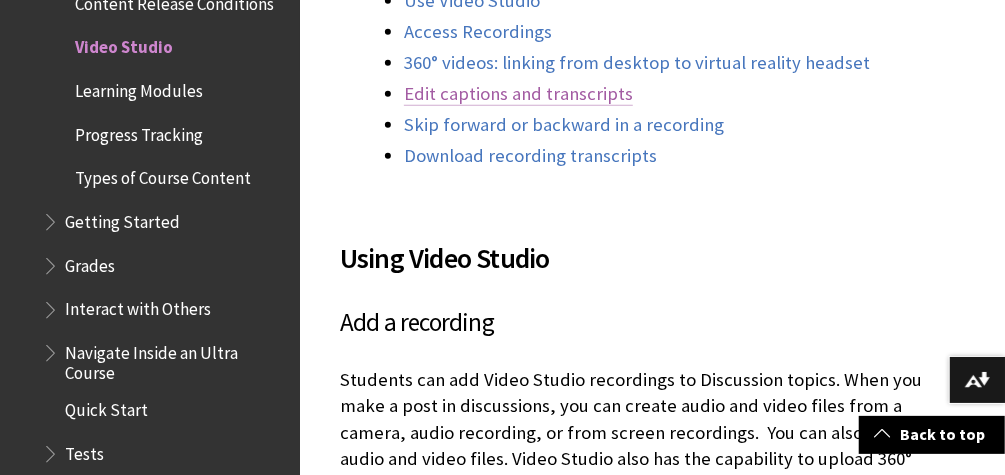 scroll, scrollTop: 8803, scrollLeft: 0, axis: vertical 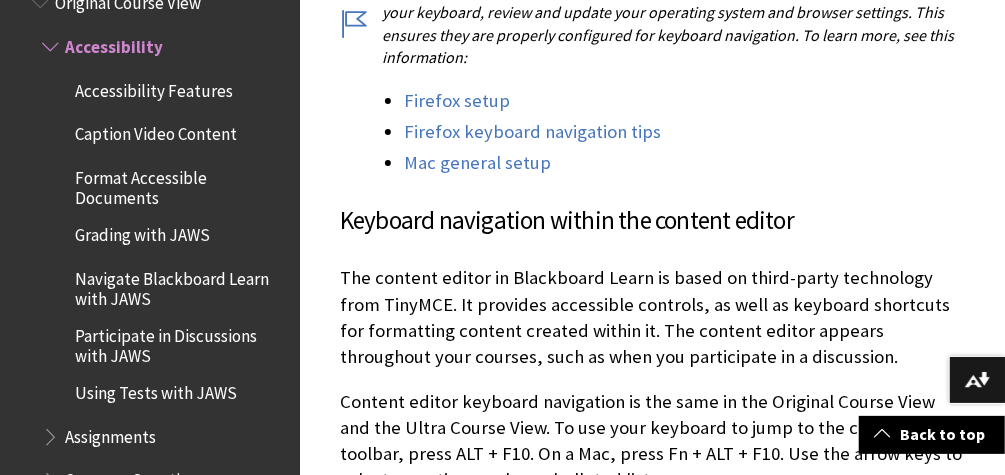 click on "Caption Video Content" at bounding box center (170, 135) 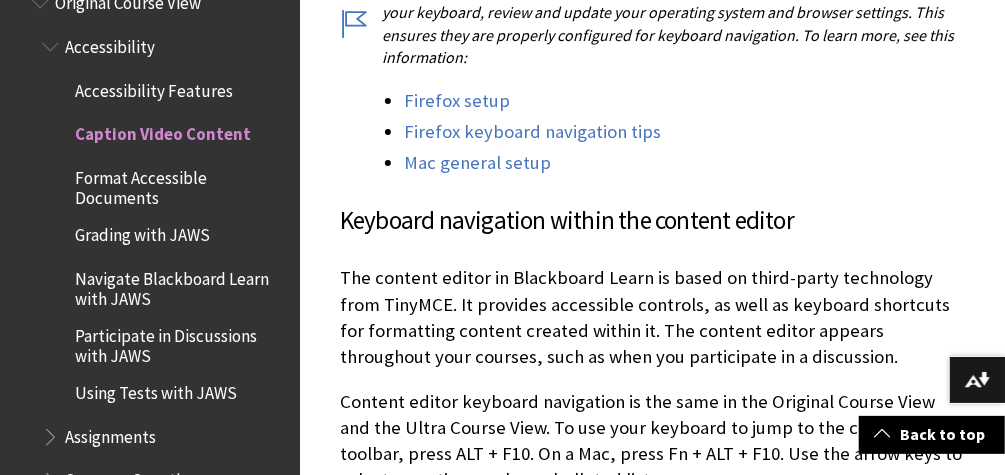 click on "Caption Video Content" at bounding box center (170, 135) 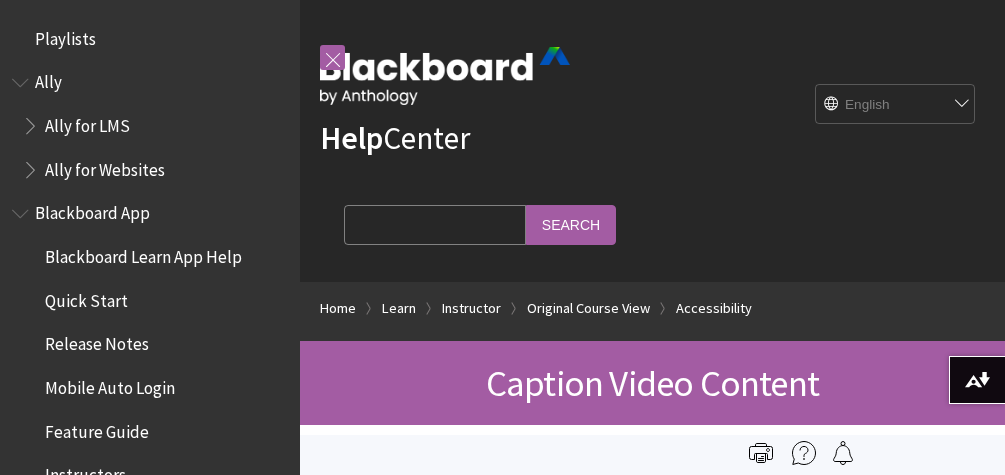 scroll, scrollTop: 0, scrollLeft: 0, axis: both 